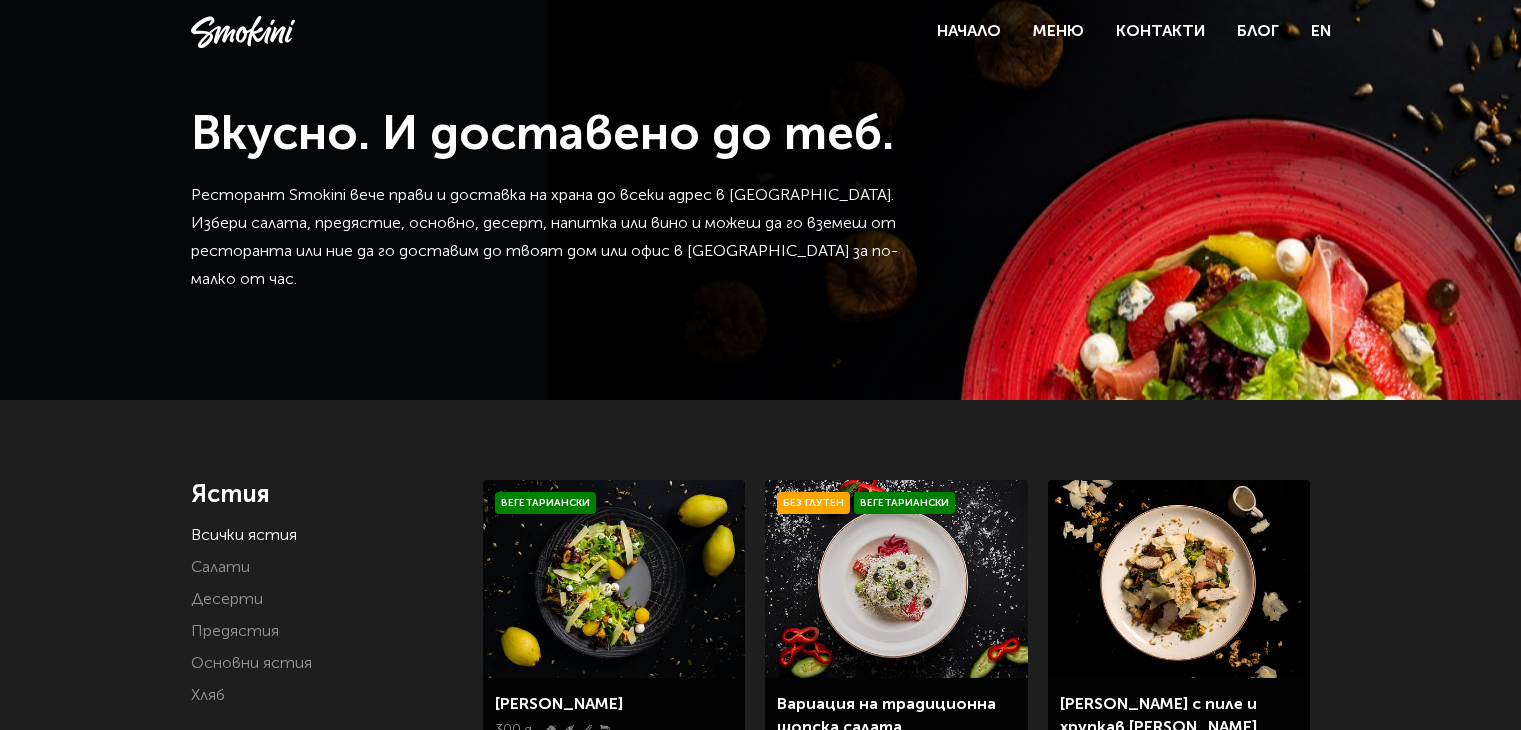scroll, scrollTop: 0, scrollLeft: 0, axis: both 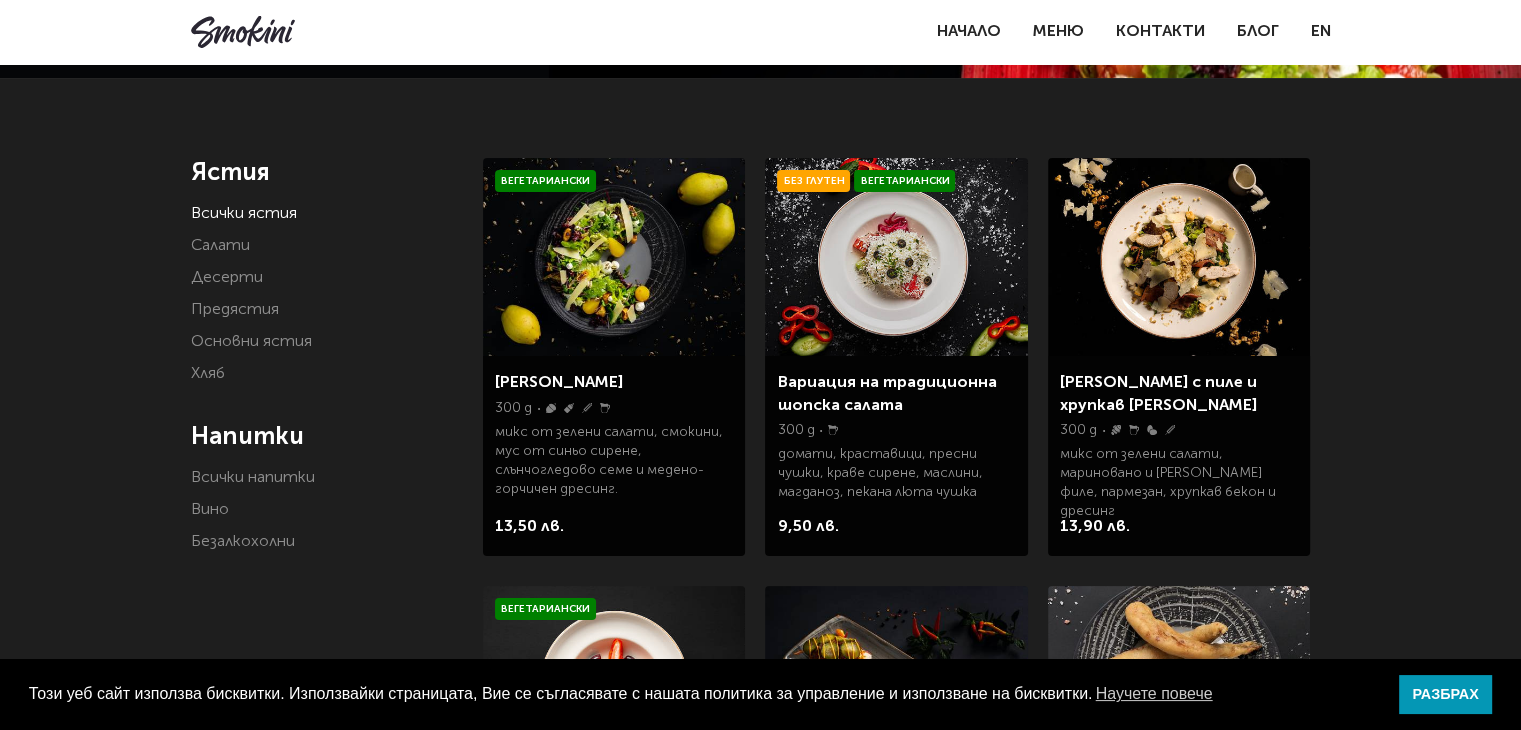 click at bounding box center (614, 257) 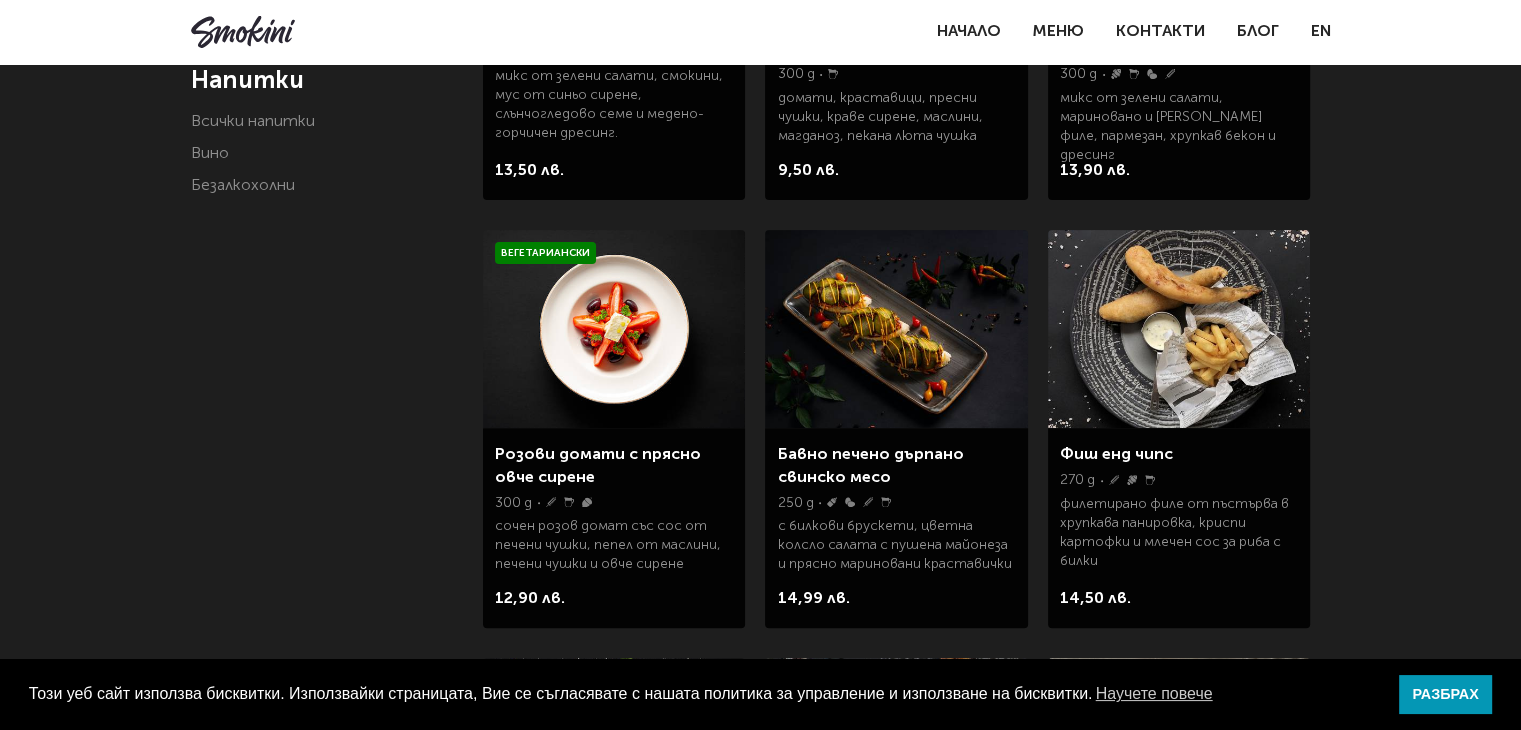 scroll, scrollTop: 672, scrollLeft: 0, axis: vertical 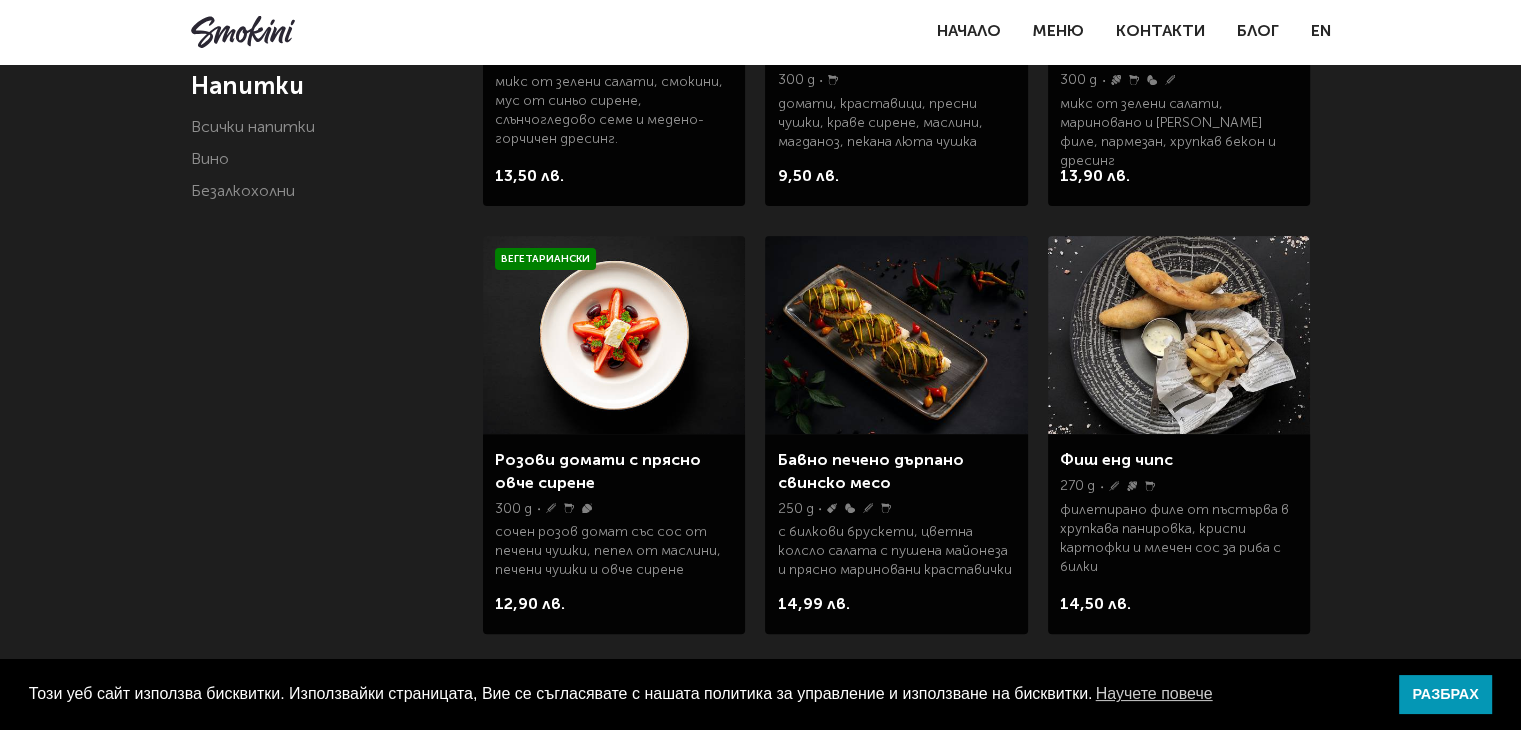 click at bounding box center [896, 335] 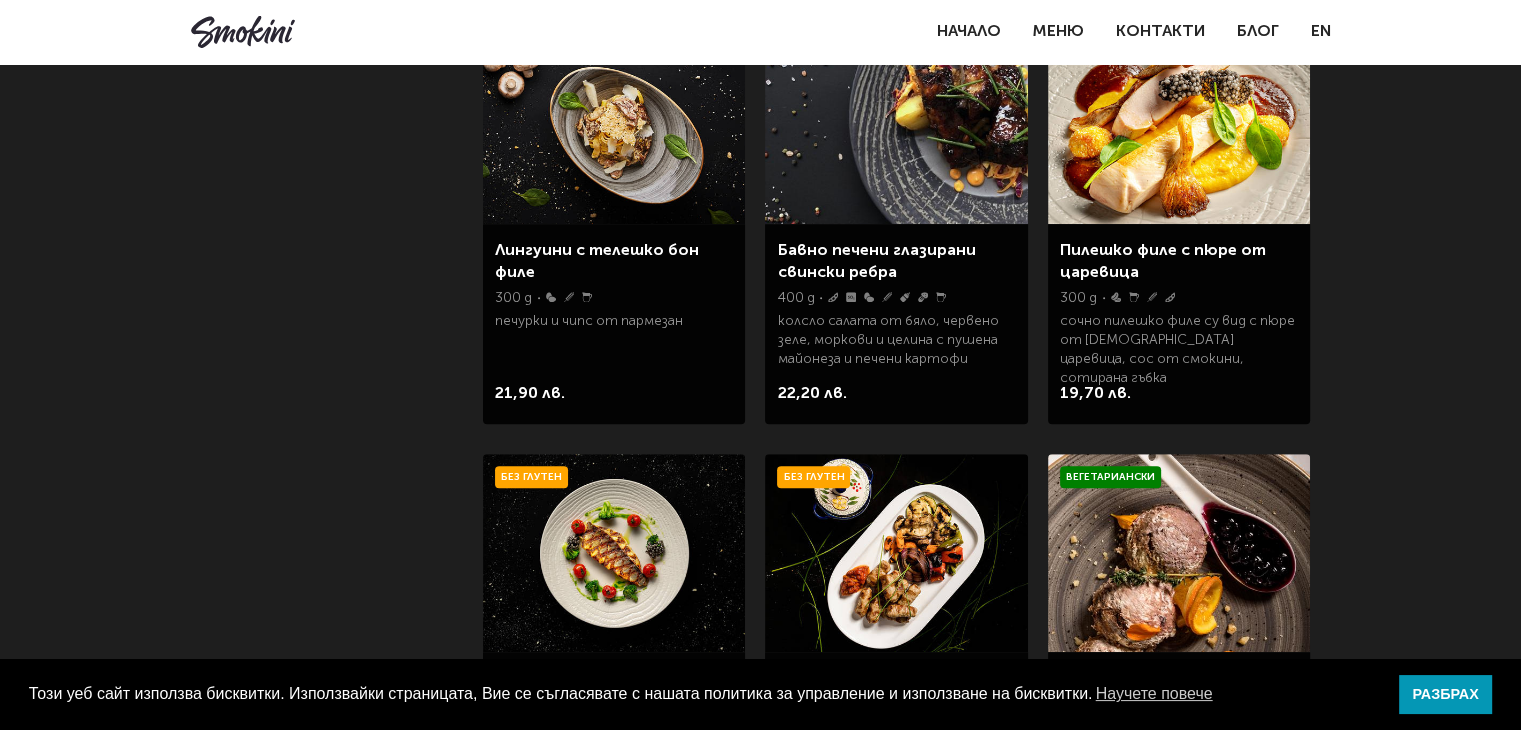 scroll, scrollTop: 1055, scrollLeft: 0, axis: vertical 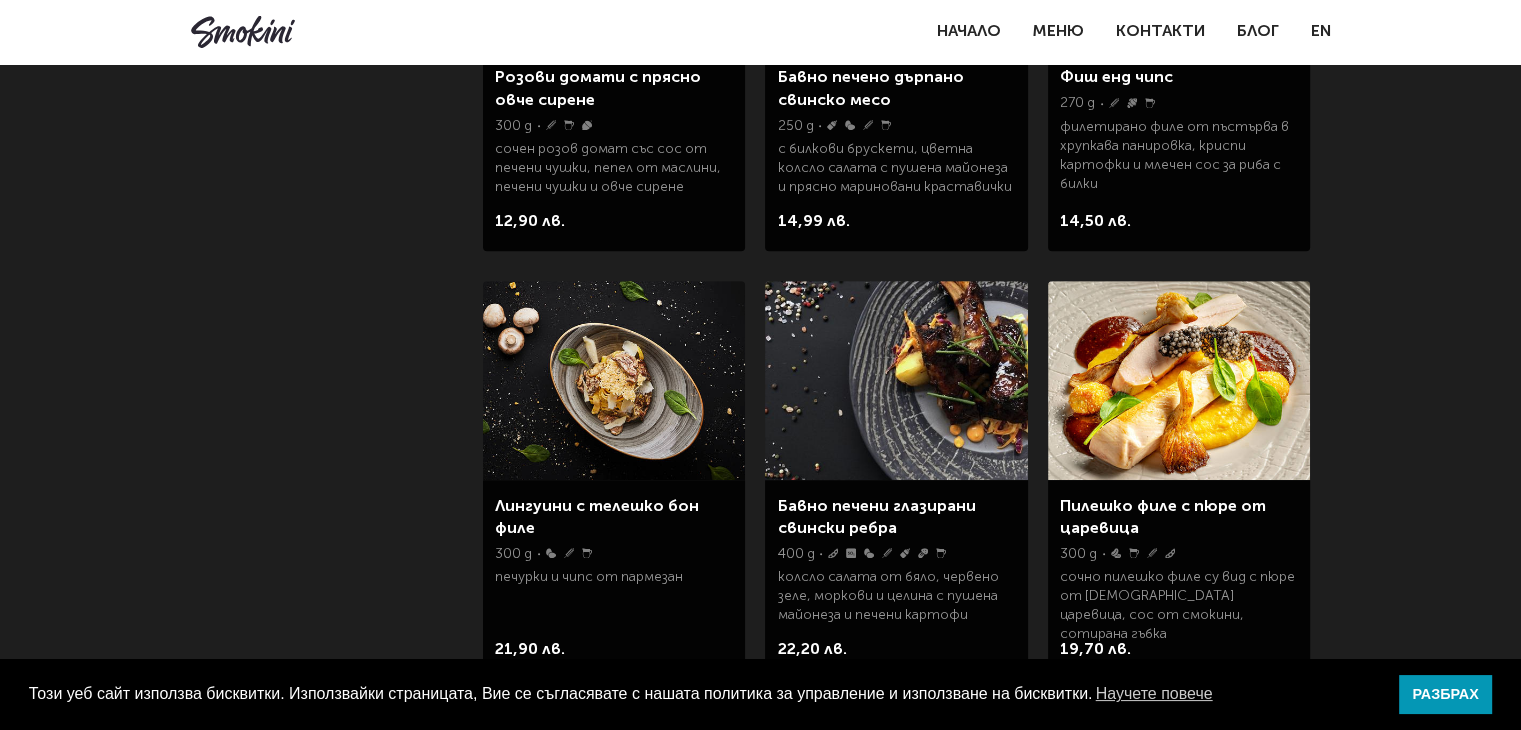 click at bounding box center [614, 380] 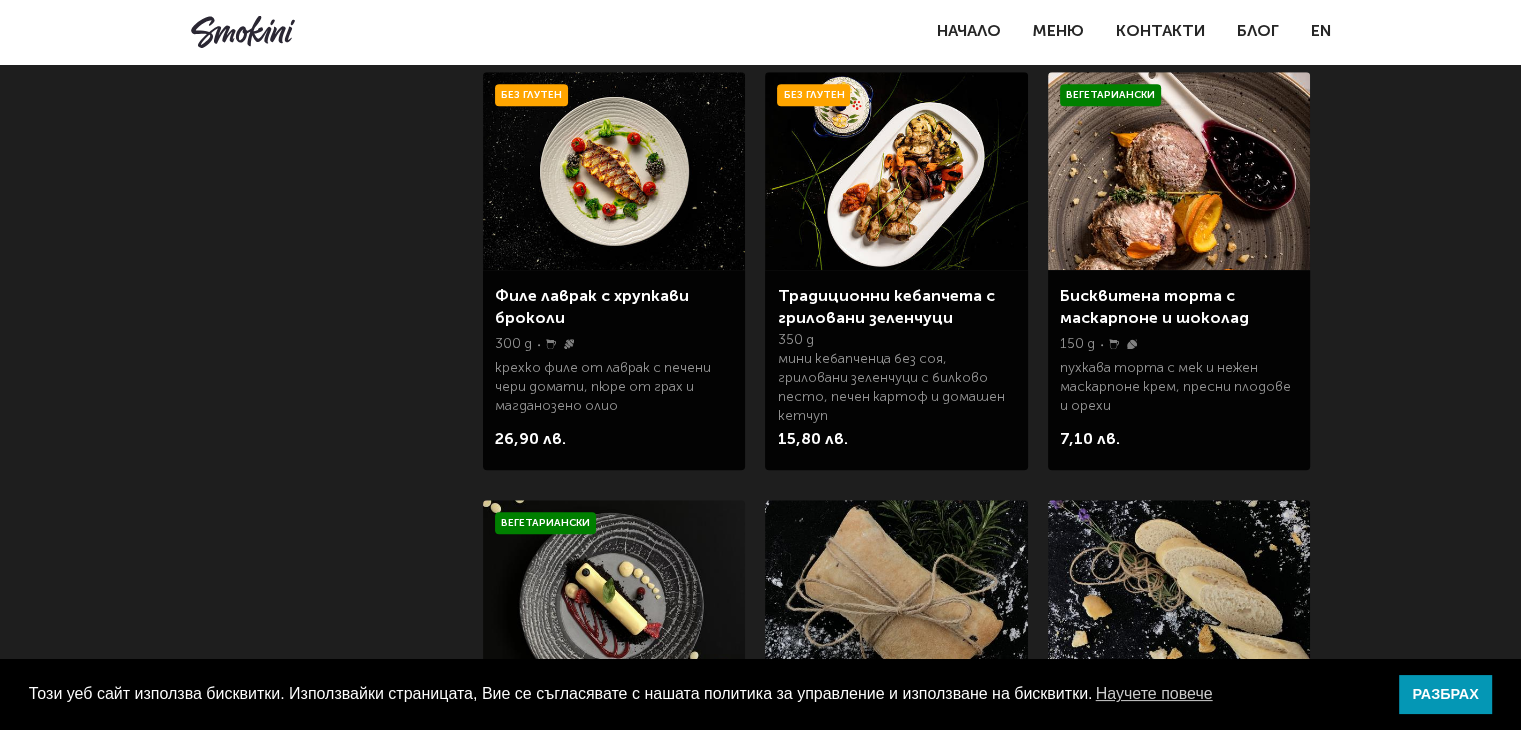 click at bounding box center (614, 171) 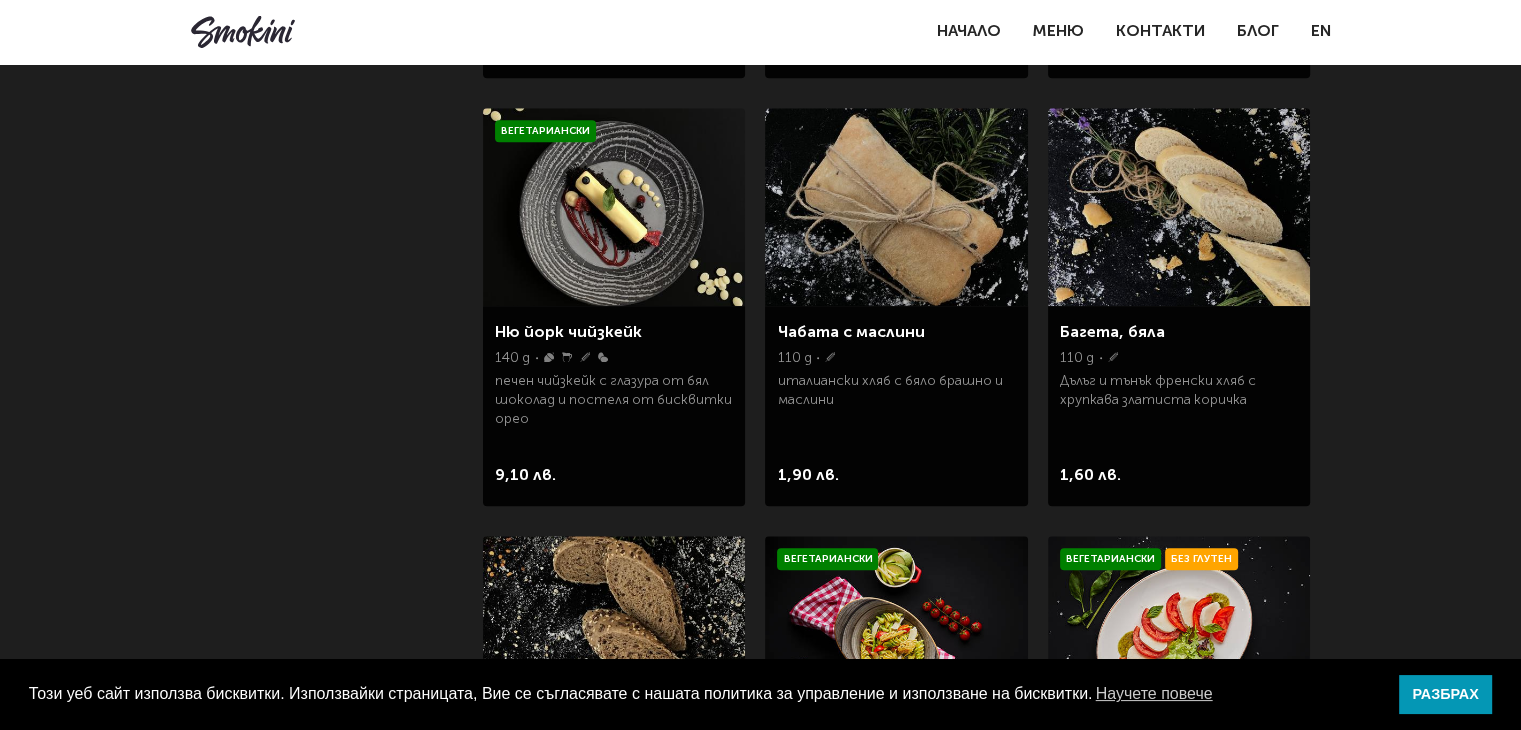 click at bounding box center [614, 207] 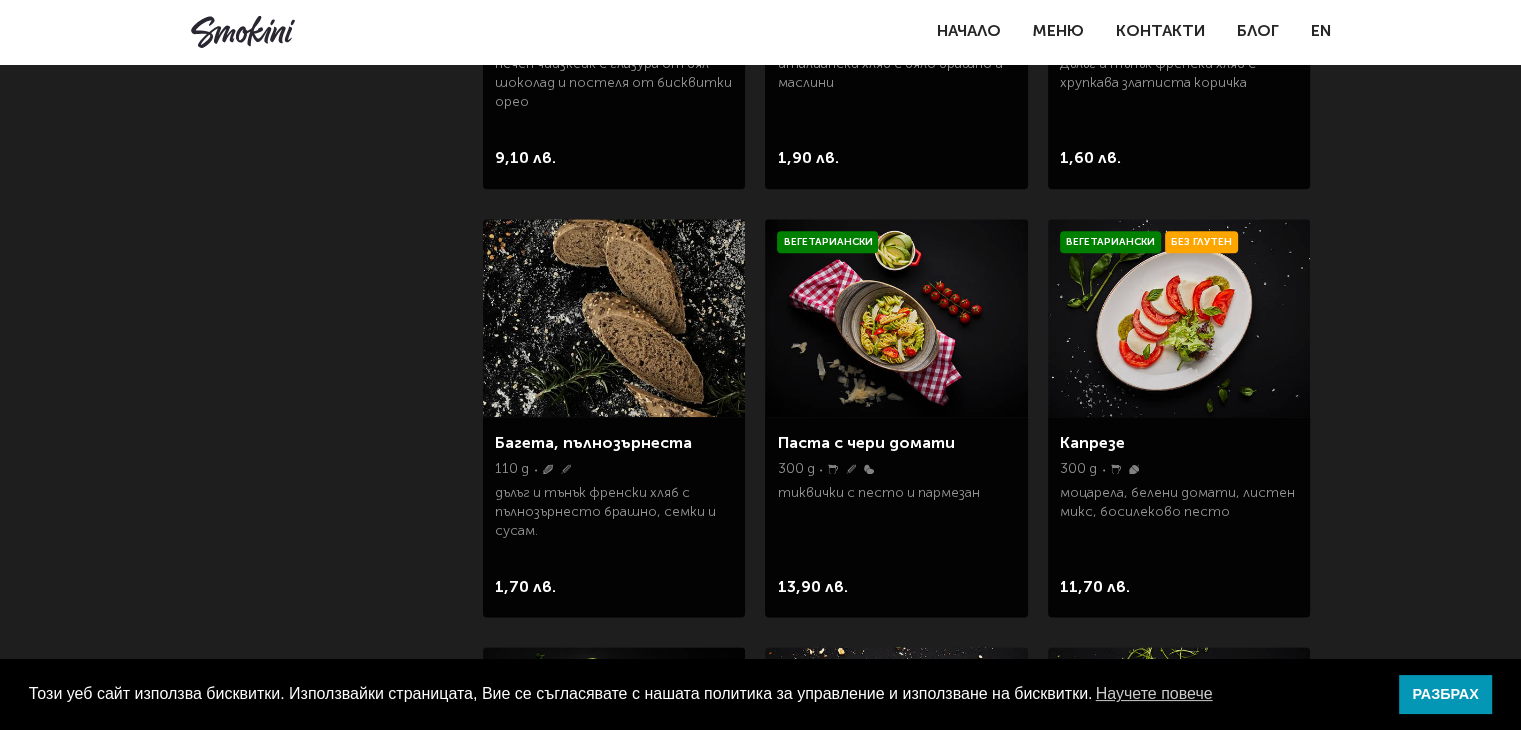 scroll, scrollTop: 2408, scrollLeft: 0, axis: vertical 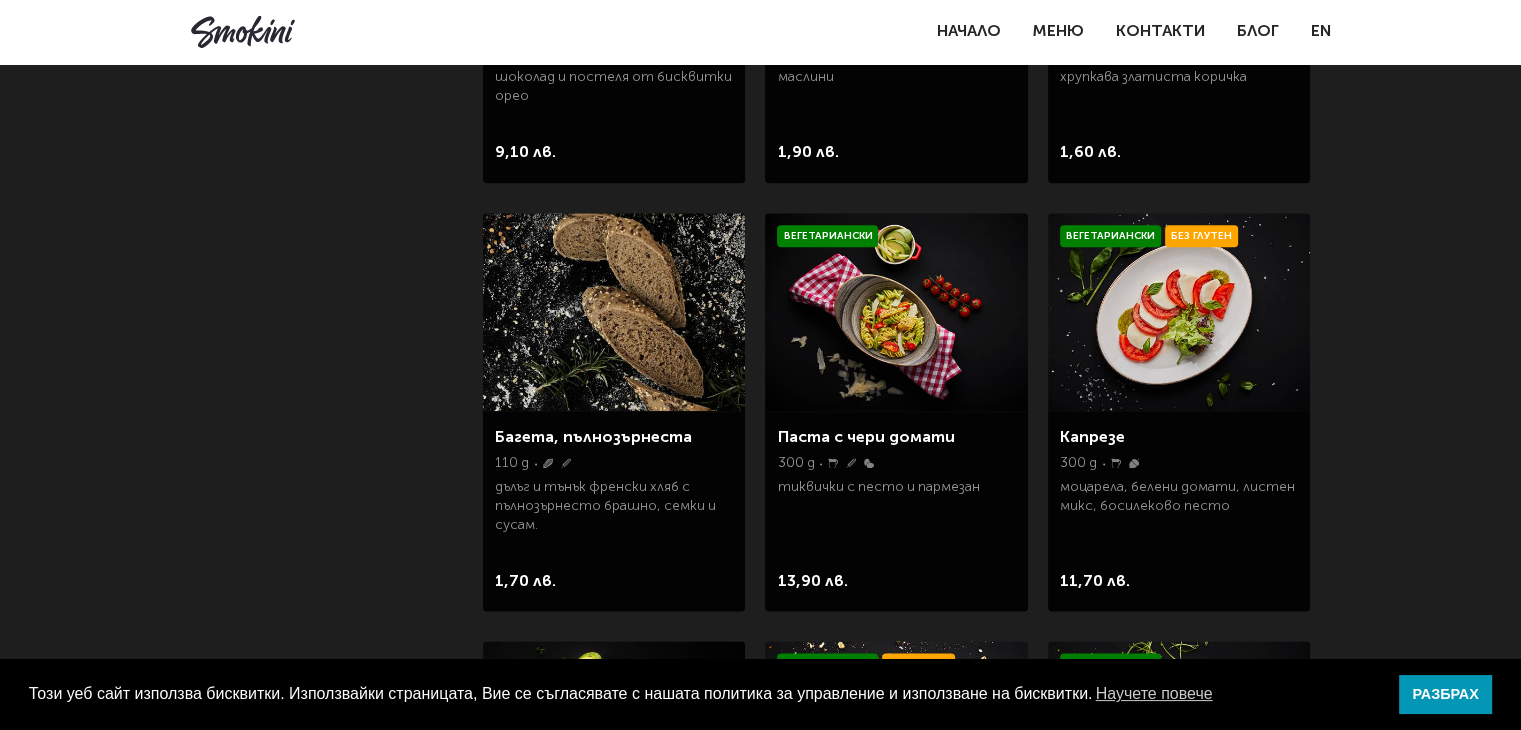 click at bounding box center (1179, 312) 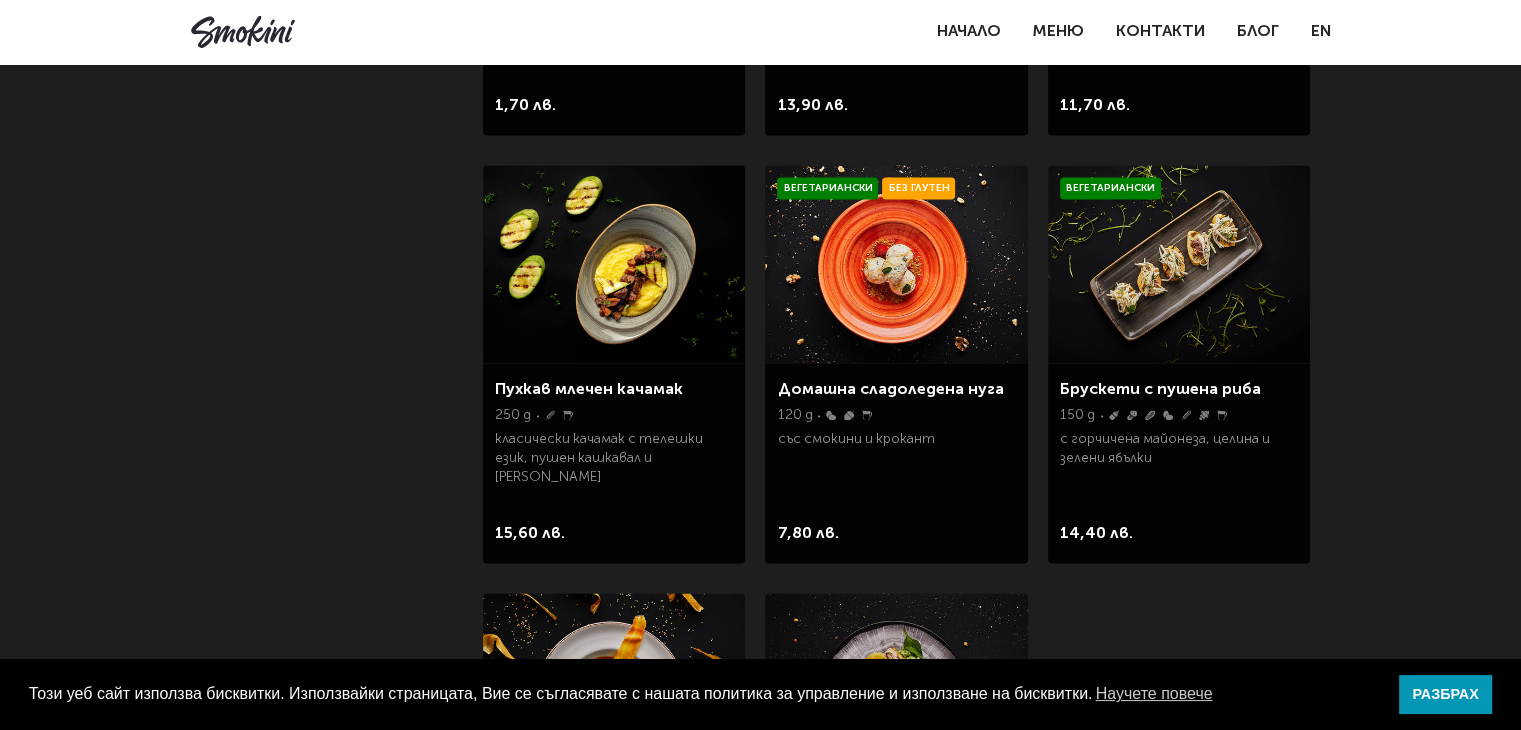 scroll, scrollTop: 2890, scrollLeft: 0, axis: vertical 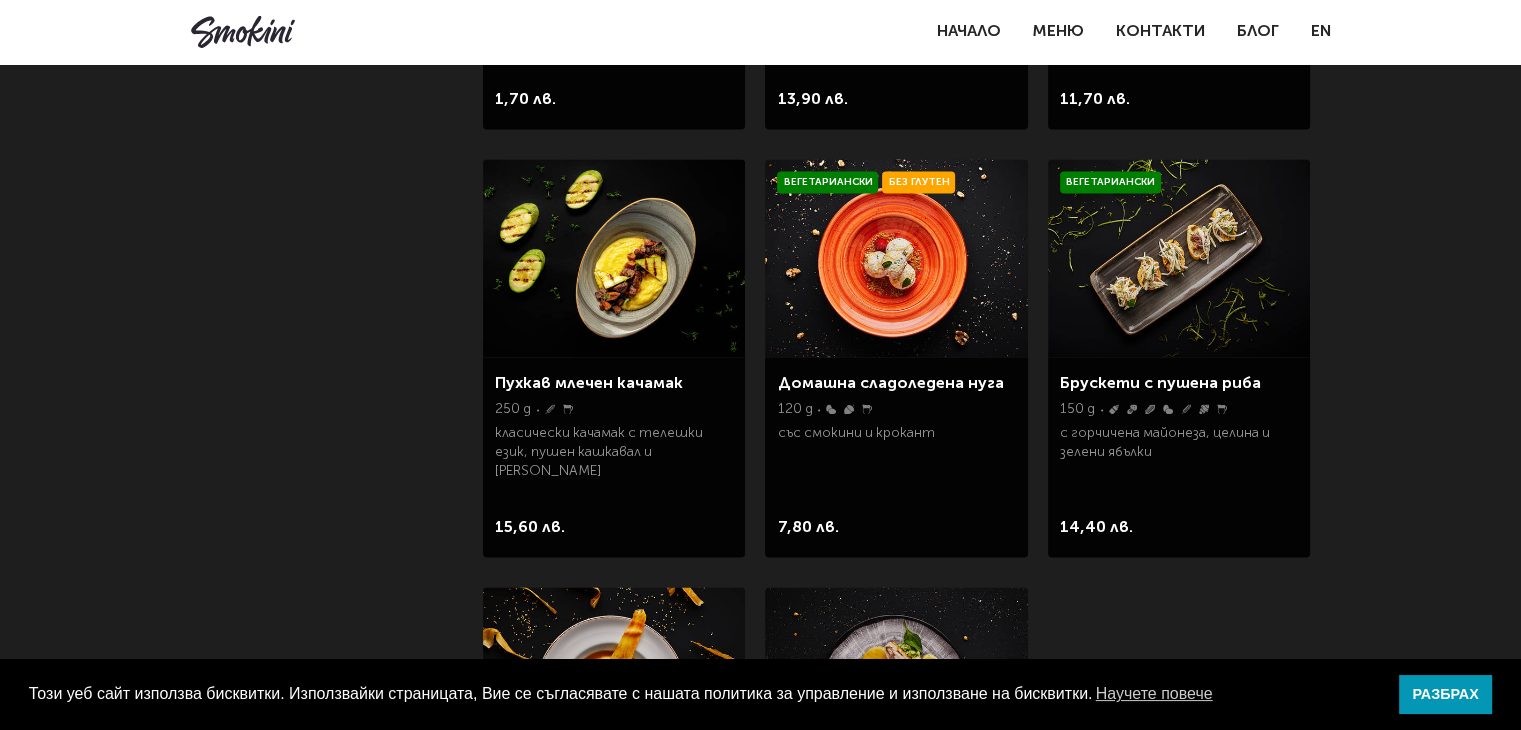 click at bounding box center (614, 258) 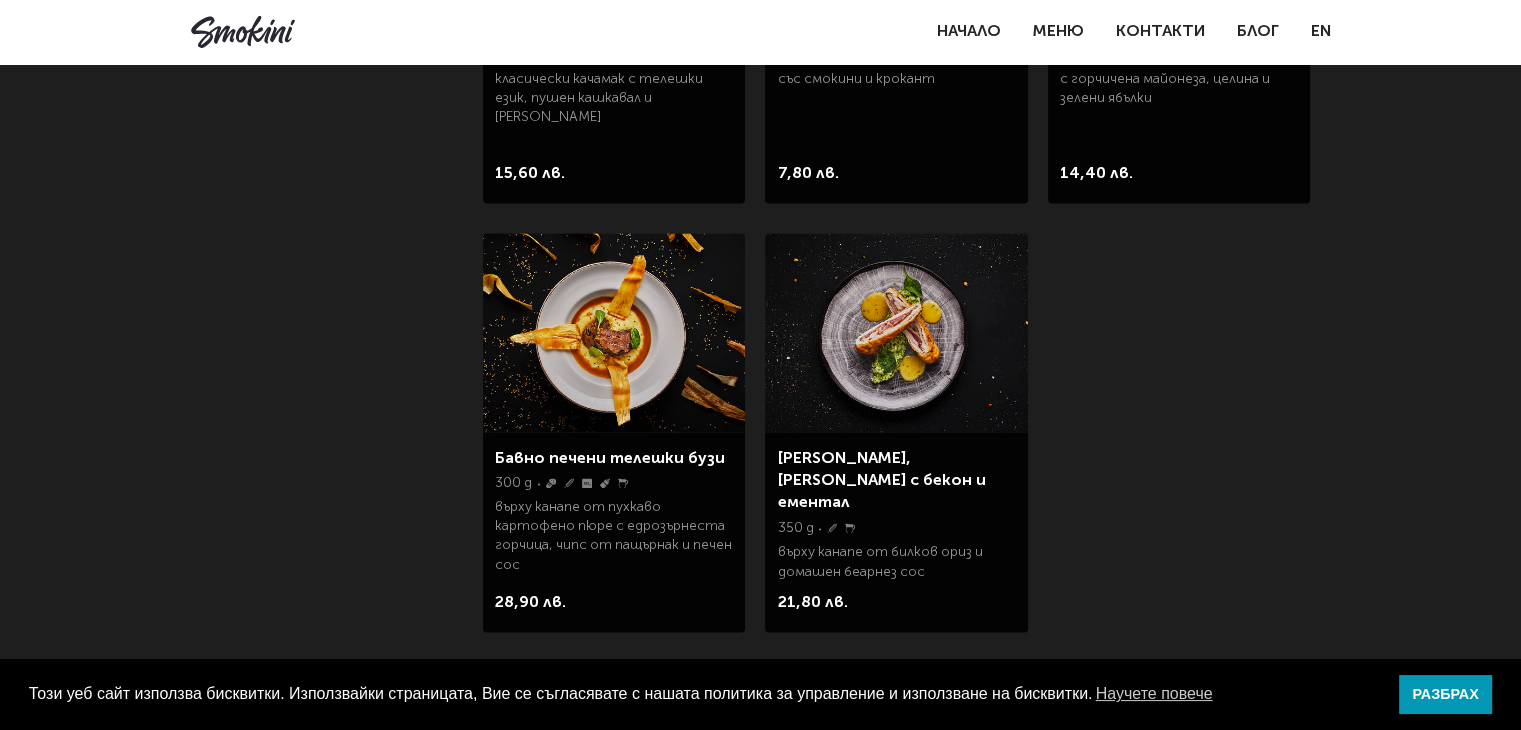 scroll, scrollTop: 3228, scrollLeft: 0, axis: vertical 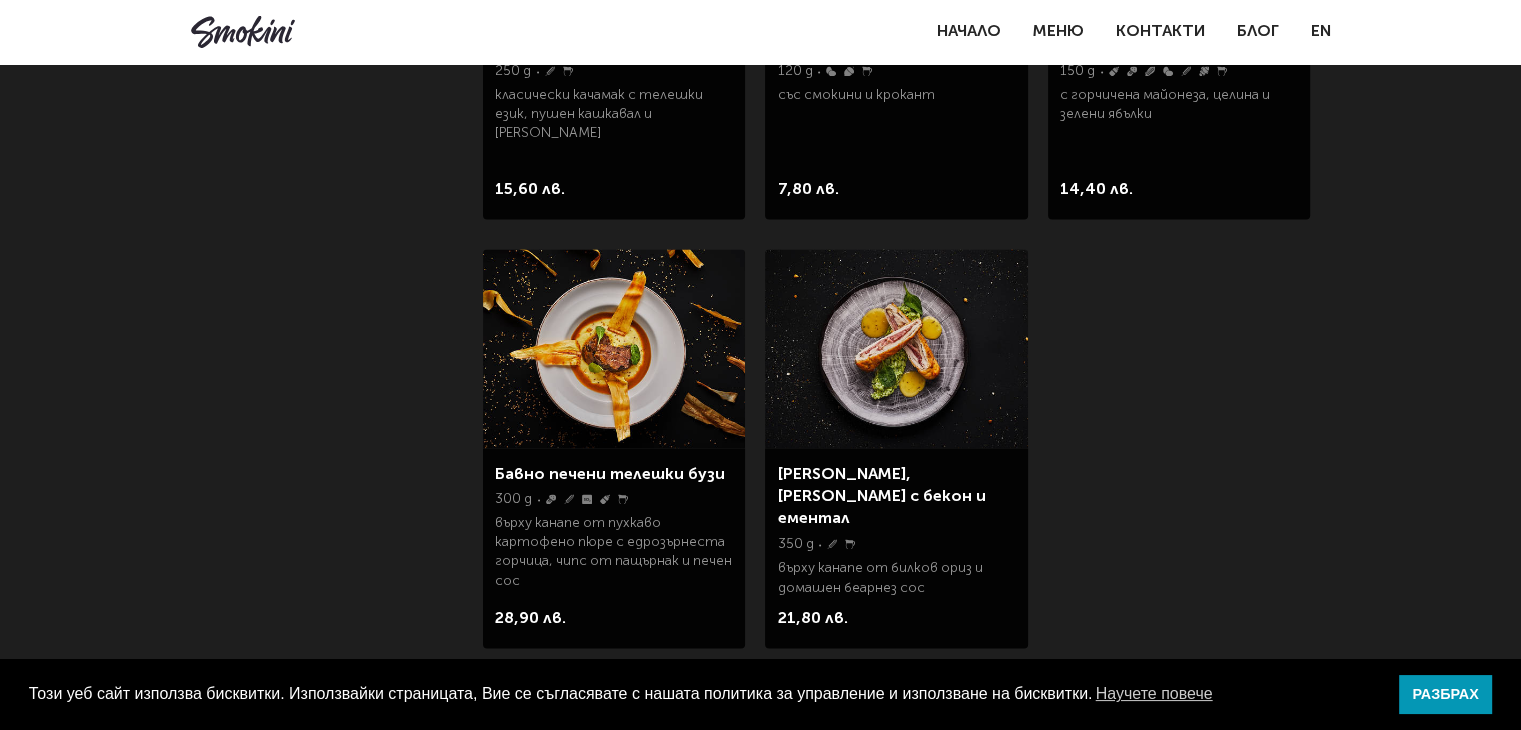 click at bounding box center [896, 348] 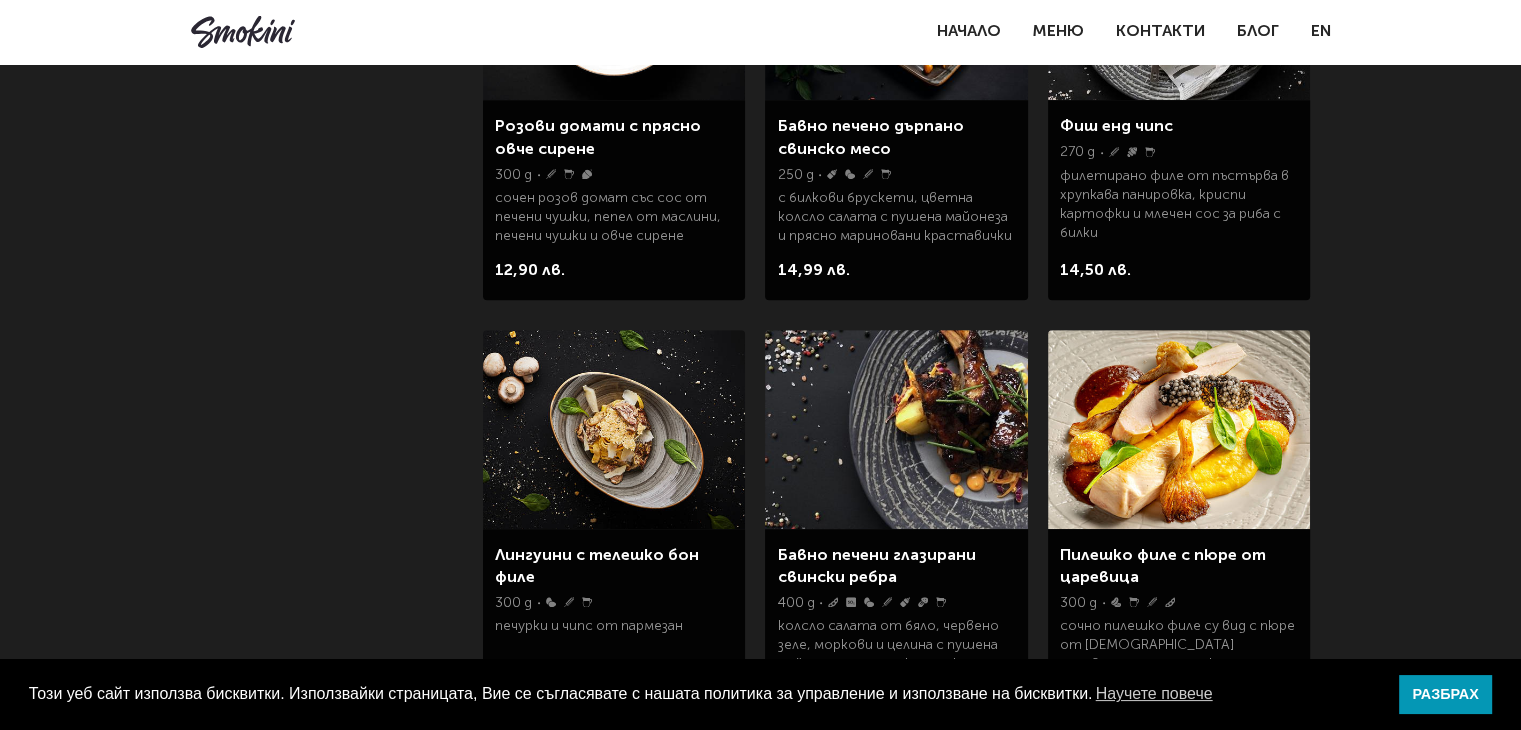 scroll, scrollTop: 215, scrollLeft: 0, axis: vertical 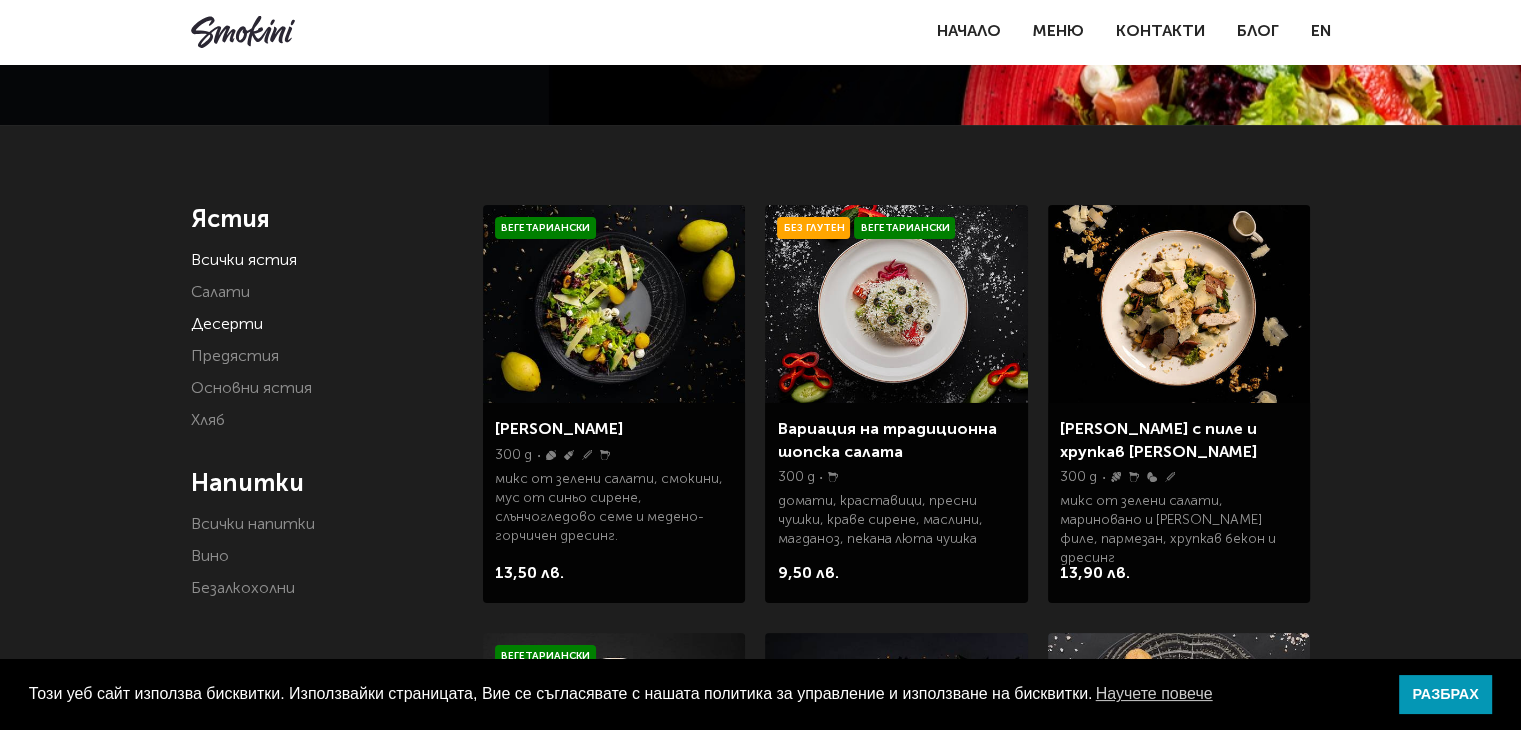 click on "Десерти" at bounding box center (227, 325) 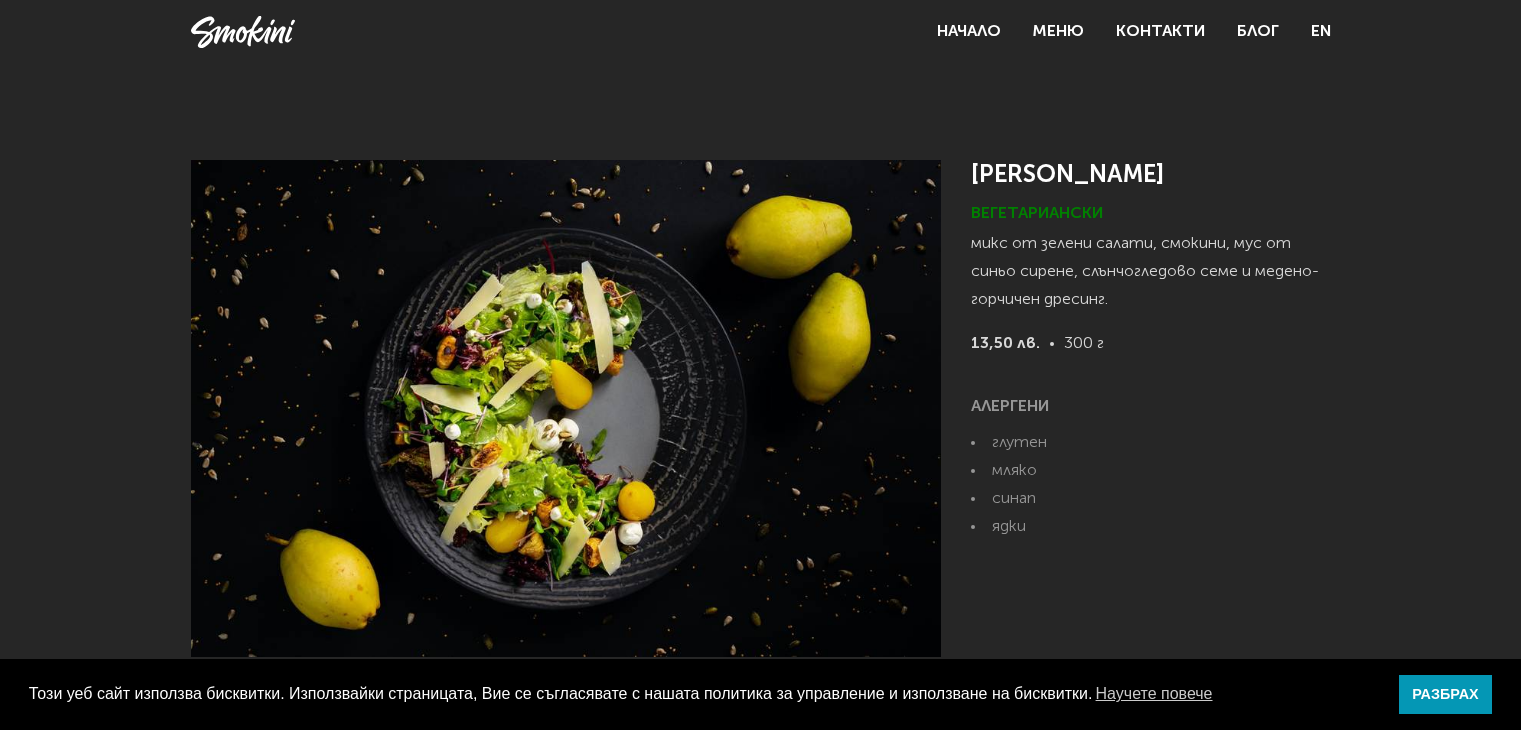 scroll, scrollTop: 0, scrollLeft: 0, axis: both 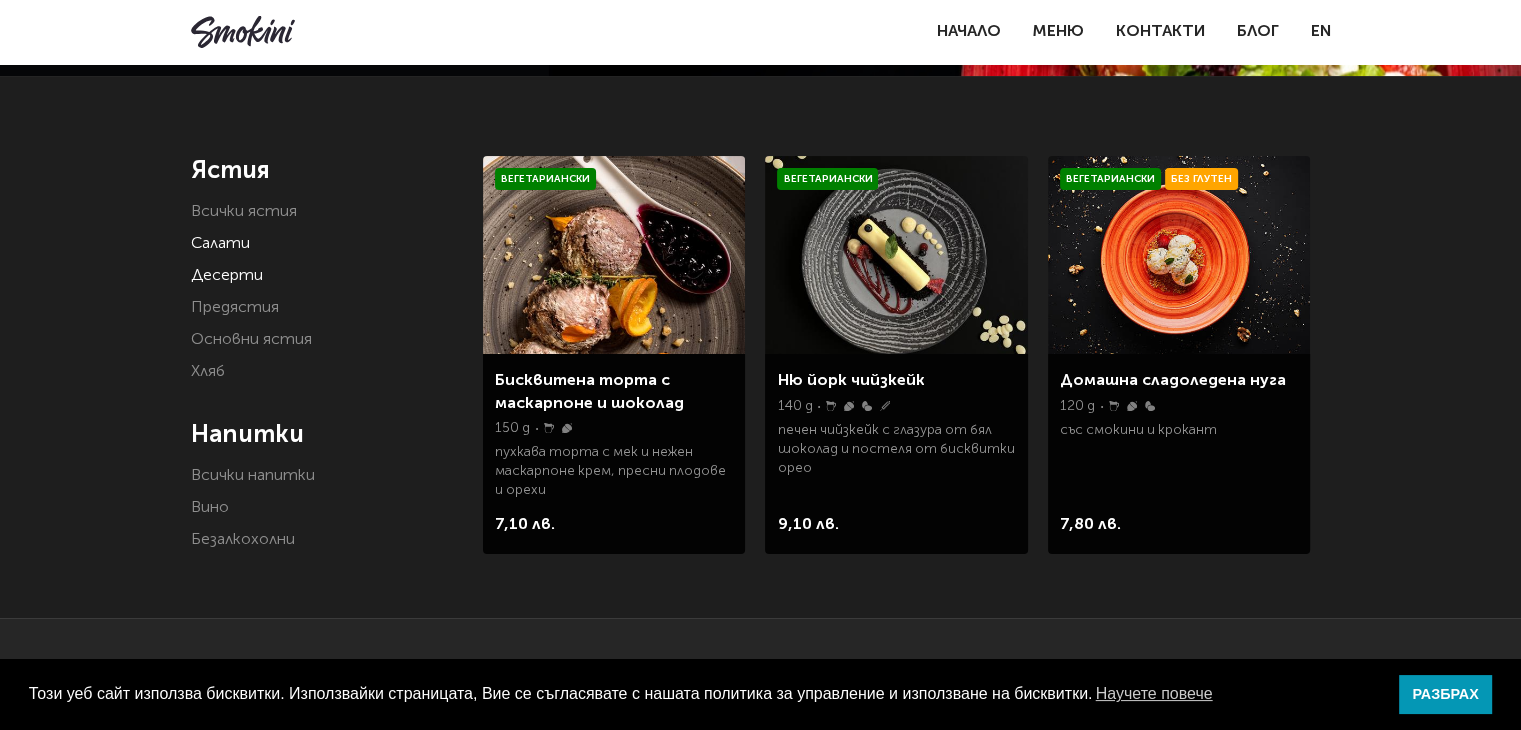 click on "Салати" 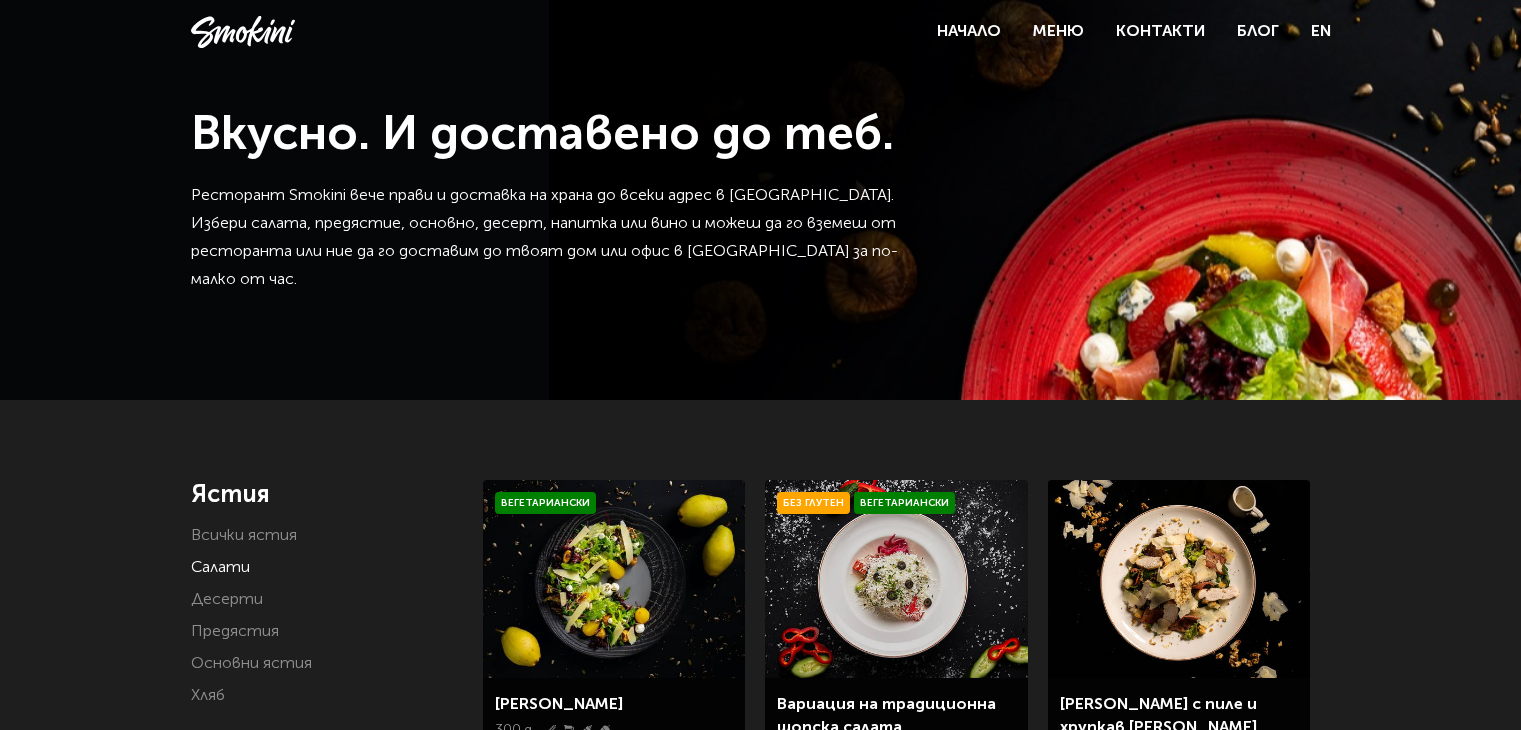 scroll, scrollTop: 0, scrollLeft: 0, axis: both 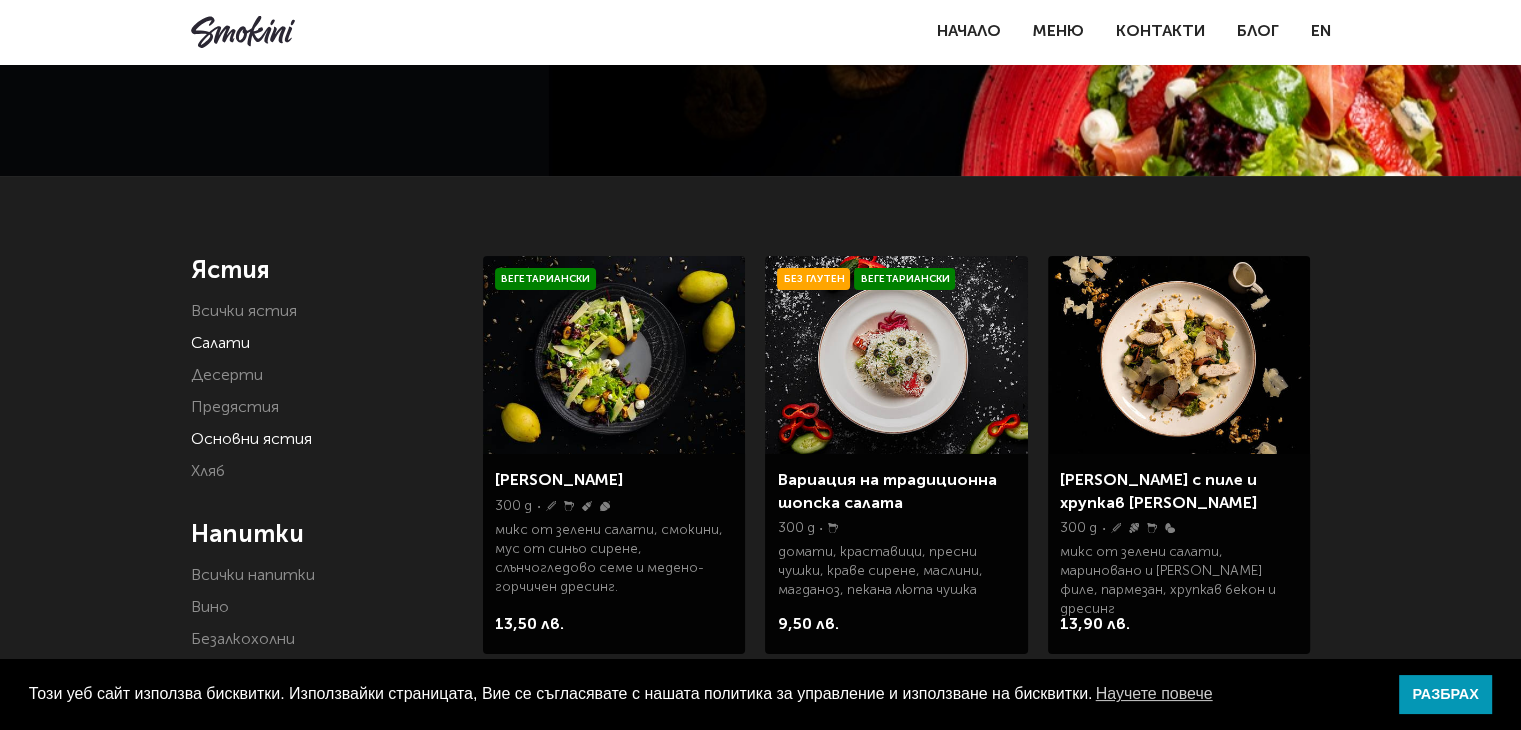 click on "Основни ястия" at bounding box center [251, 440] 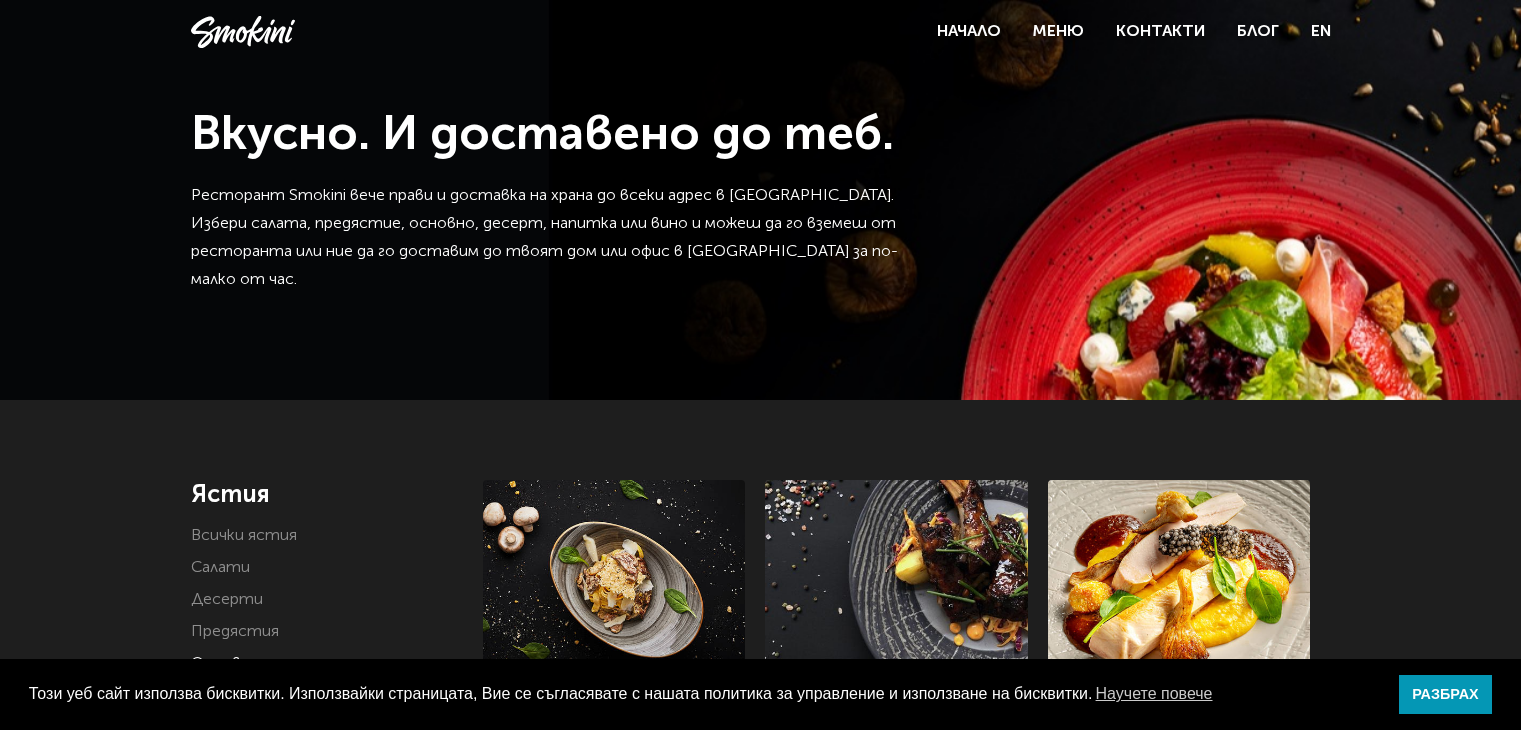 scroll, scrollTop: 0, scrollLeft: 0, axis: both 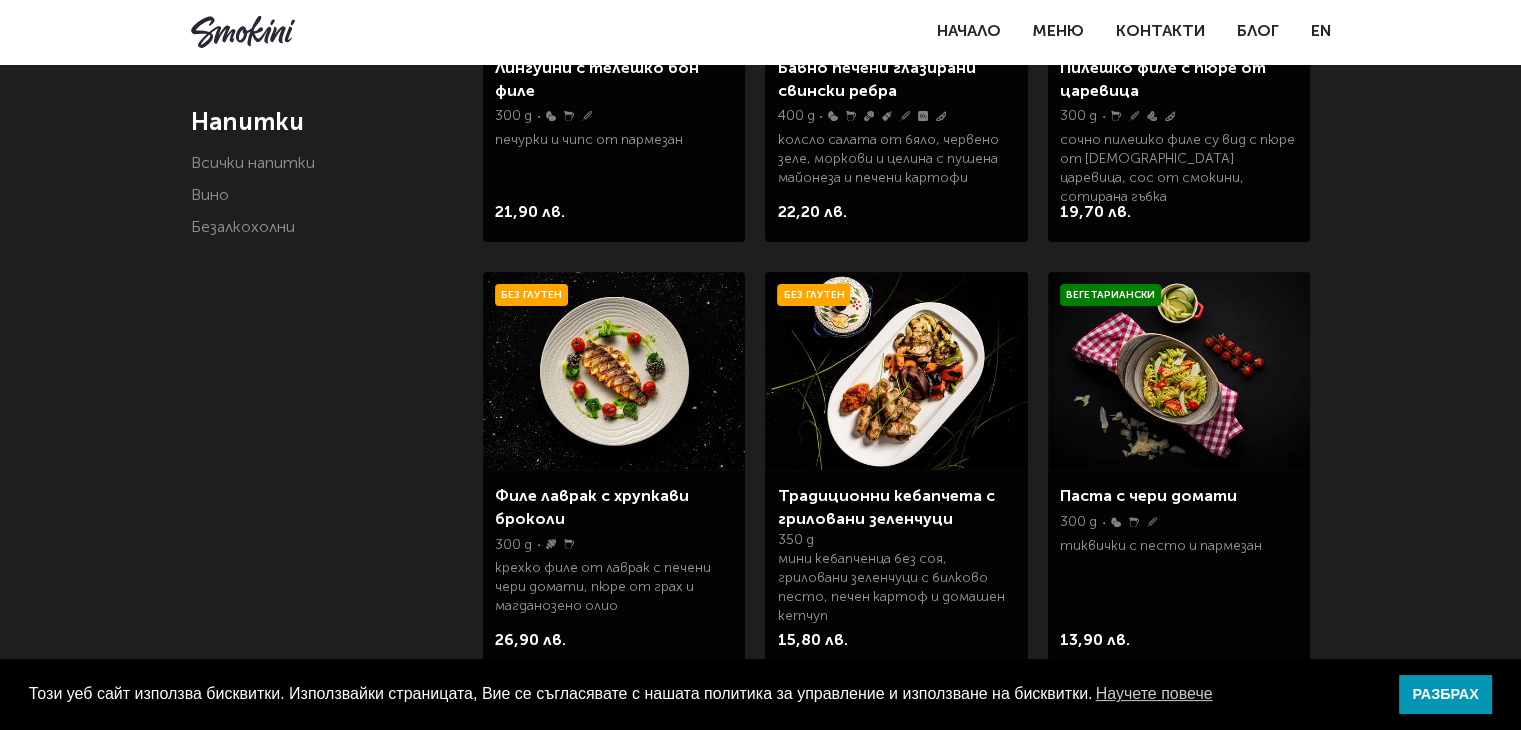 click at bounding box center (1179, 371) 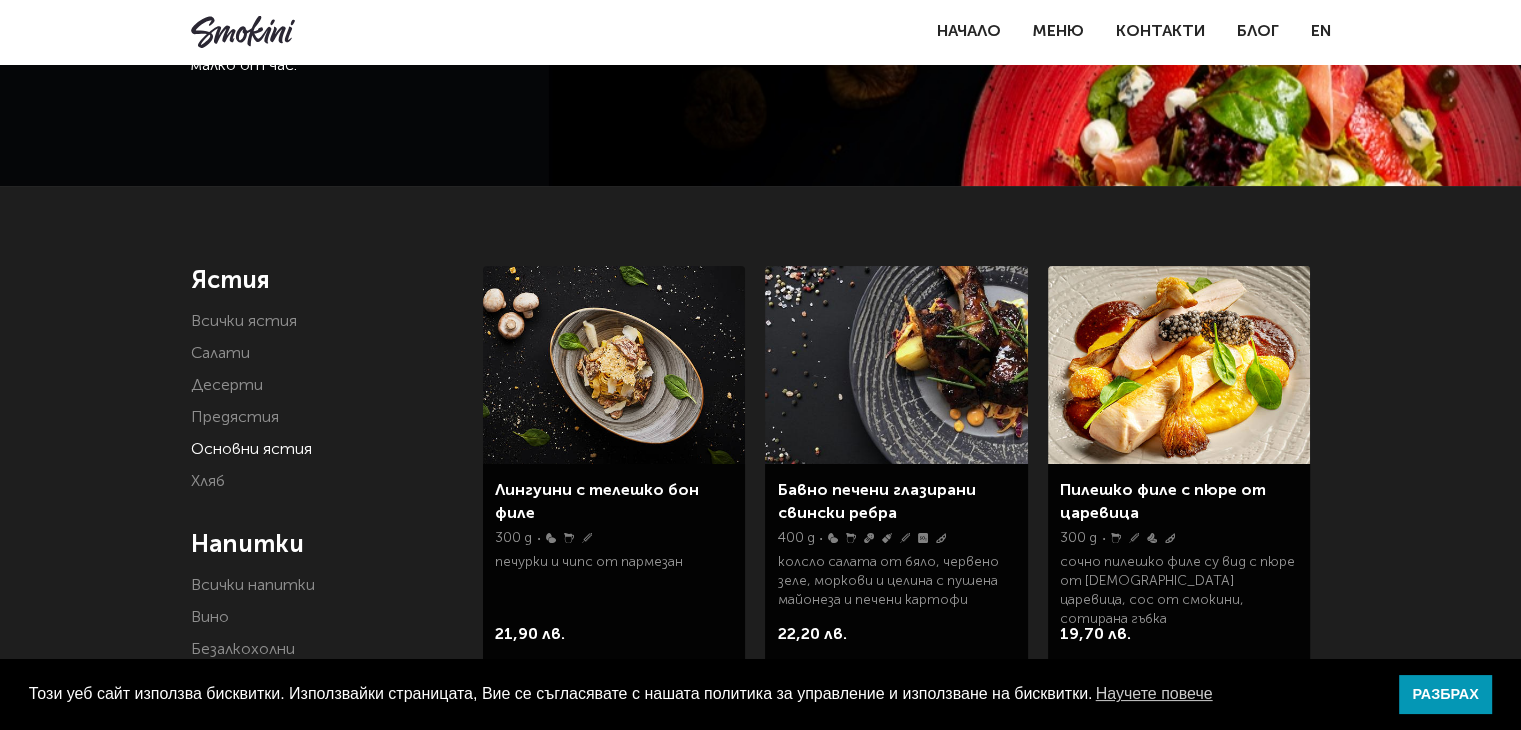 scroll, scrollTop: 308, scrollLeft: 0, axis: vertical 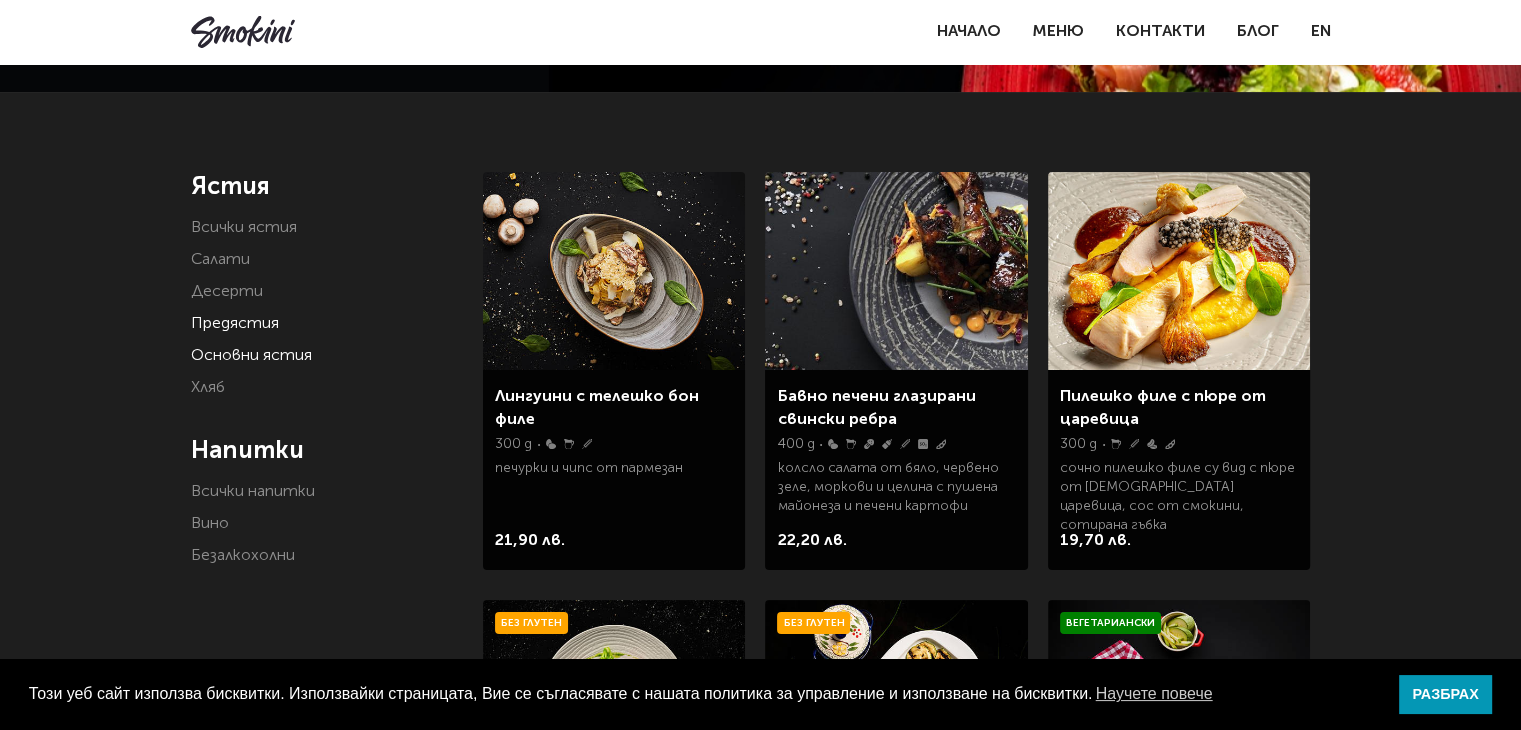 click on "Предястия" at bounding box center [235, 324] 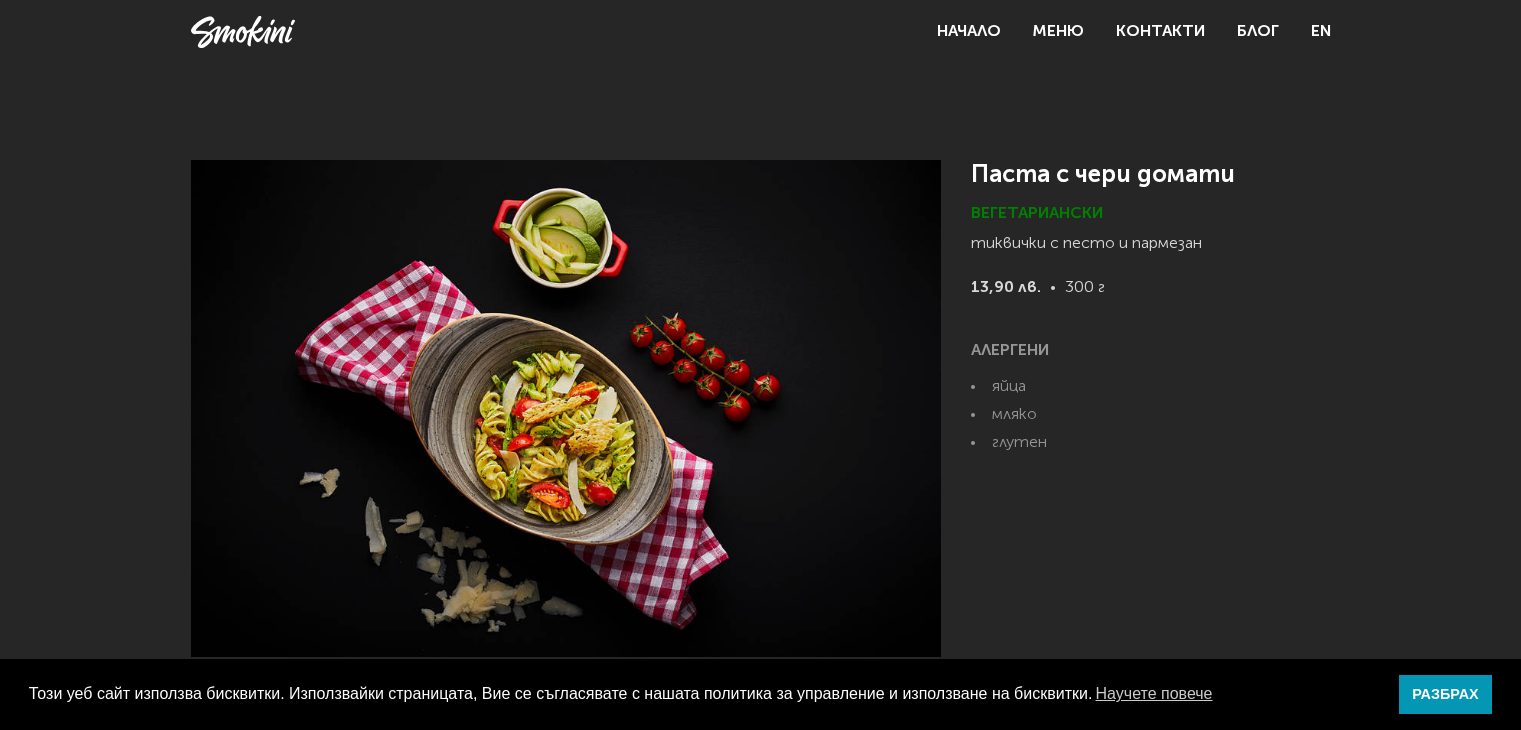 scroll, scrollTop: 0, scrollLeft: 0, axis: both 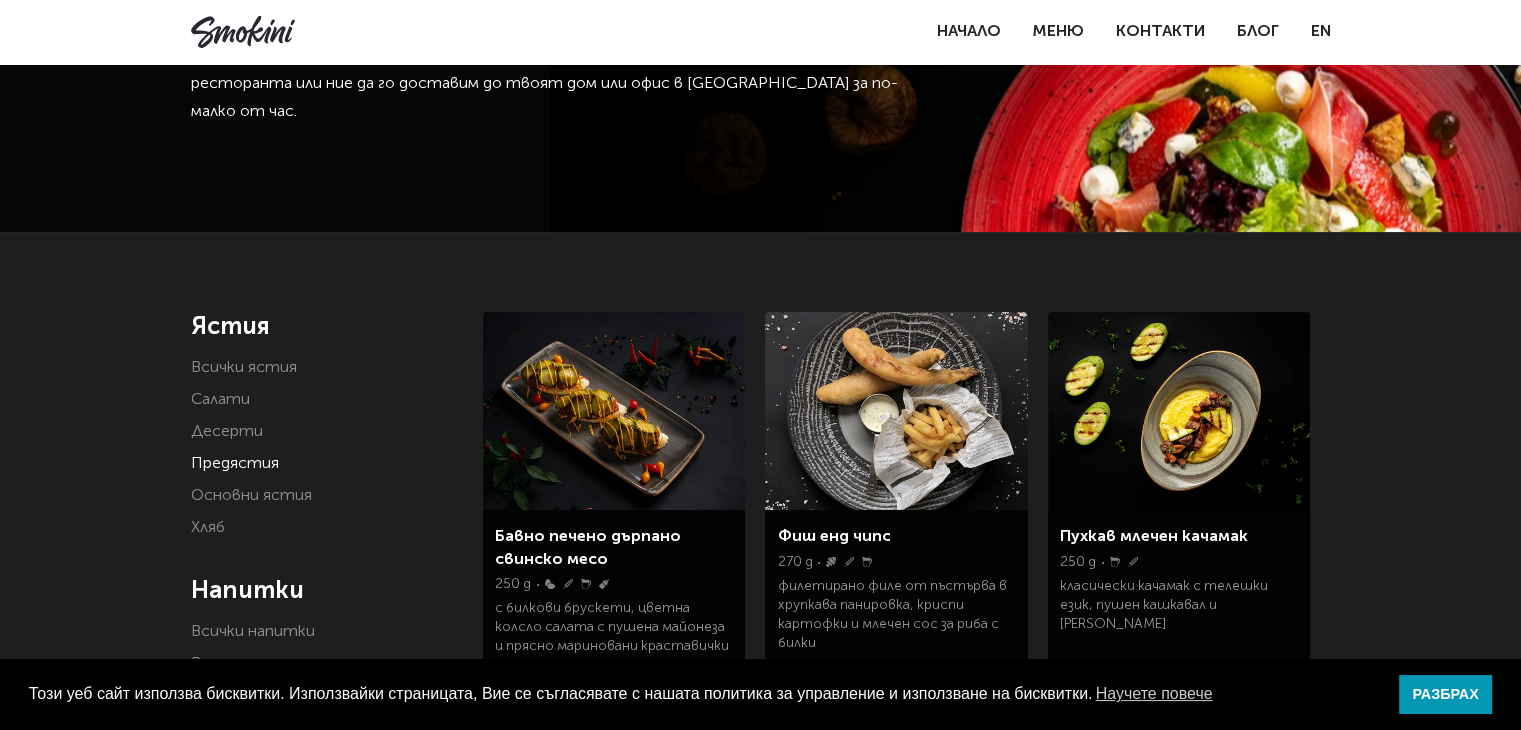 click at bounding box center (243, 32) 